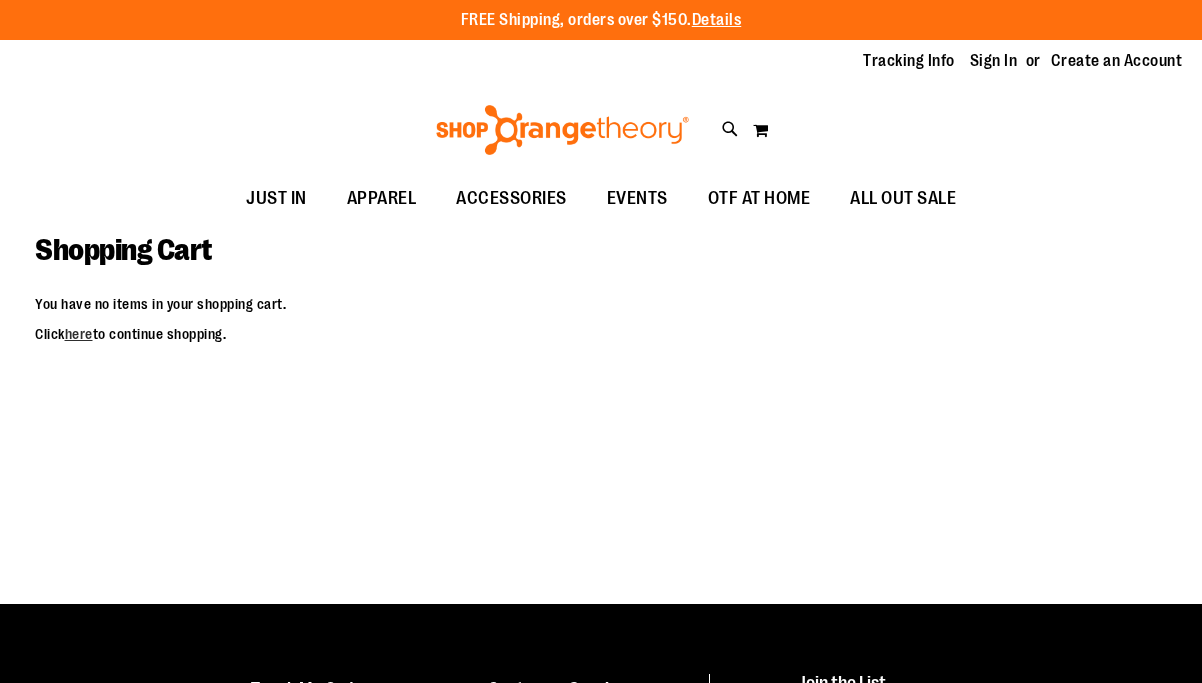 scroll, scrollTop: 0, scrollLeft: 0, axis: both 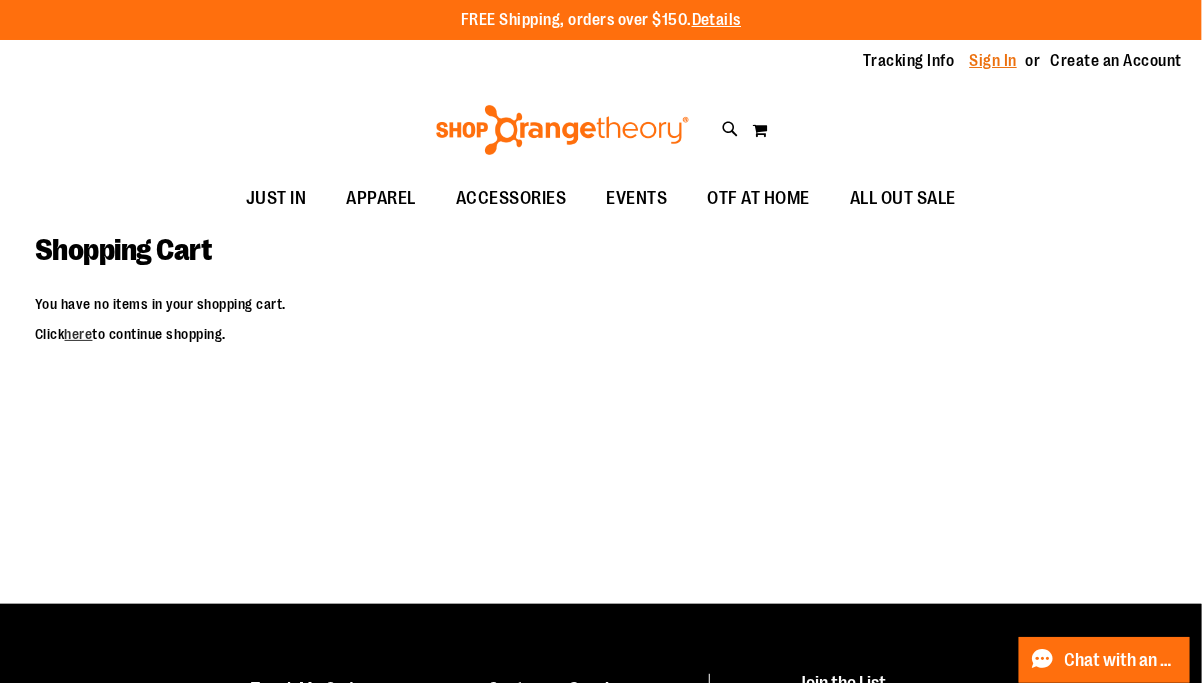 type on "**********" 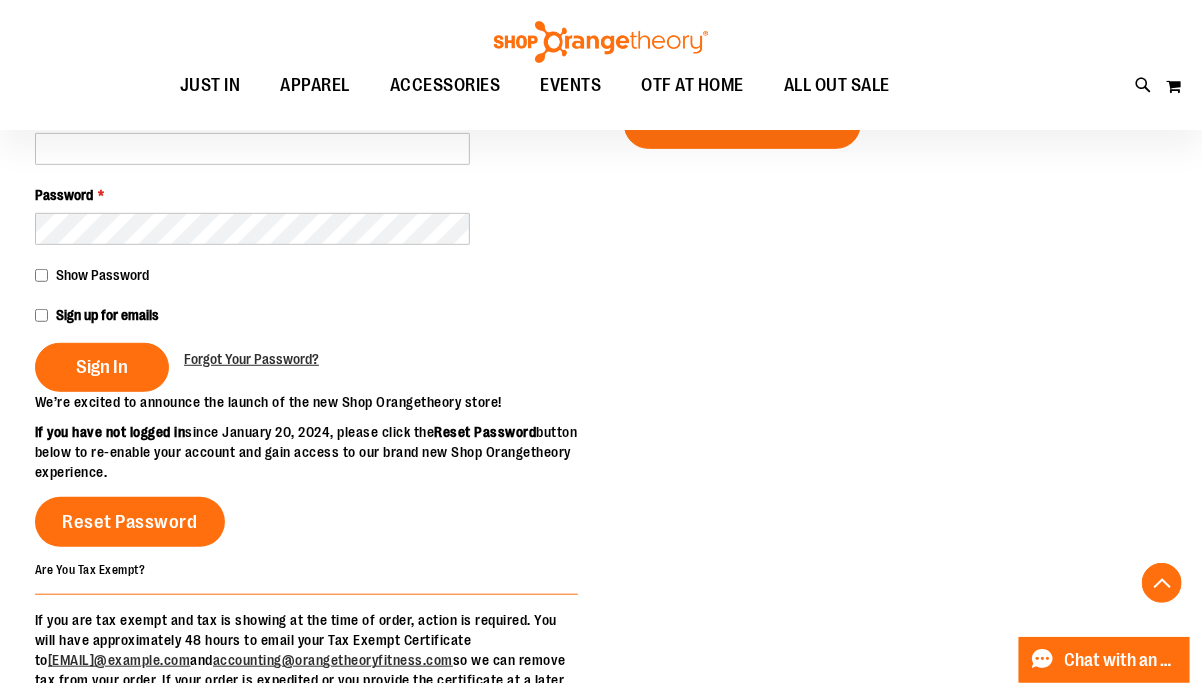 scroll, scrollTop: 320, scrollLeft: 0, axis: vertical 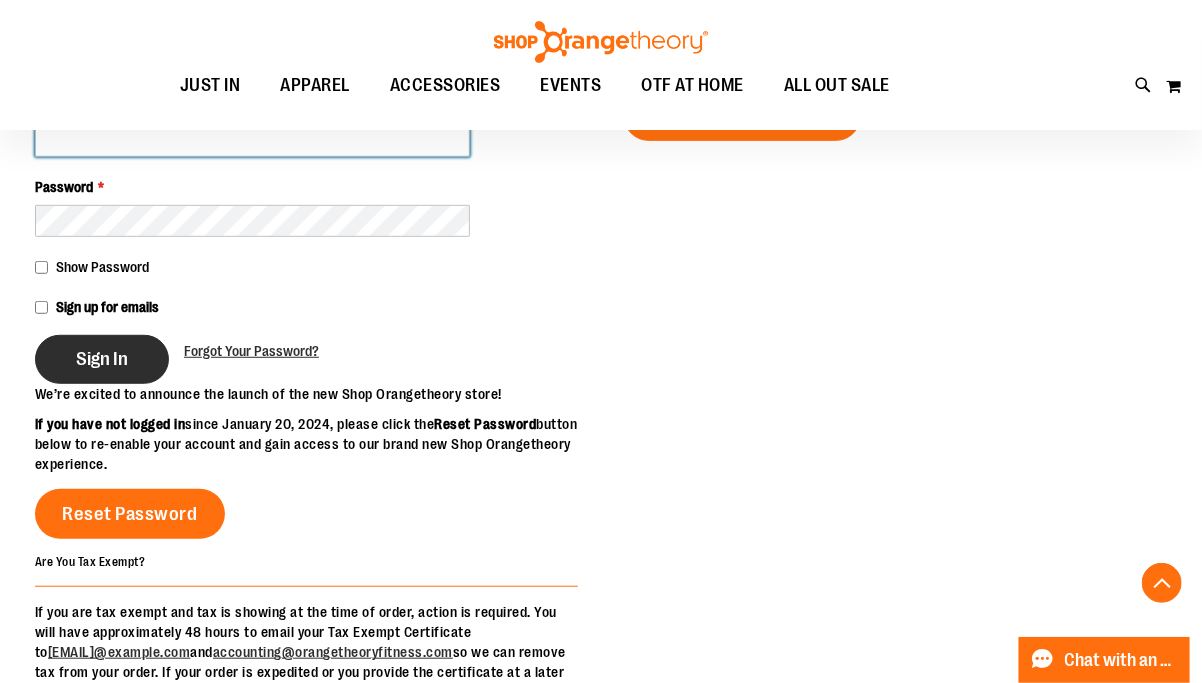 type on "**********" 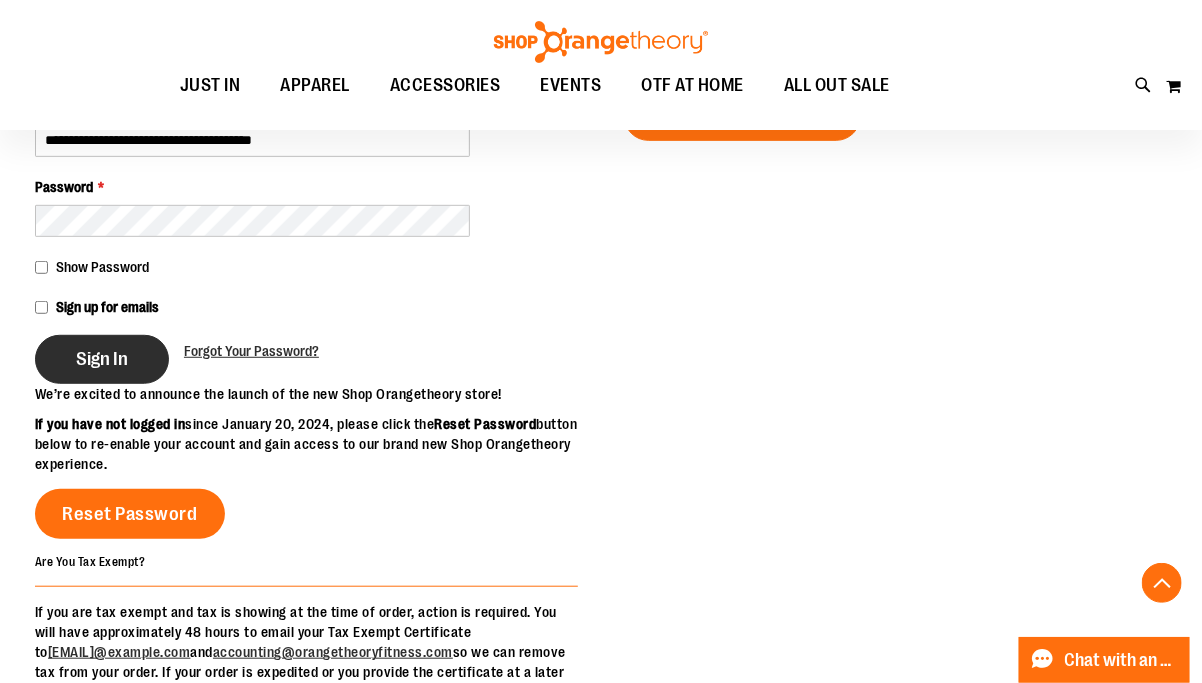 type on "**********" 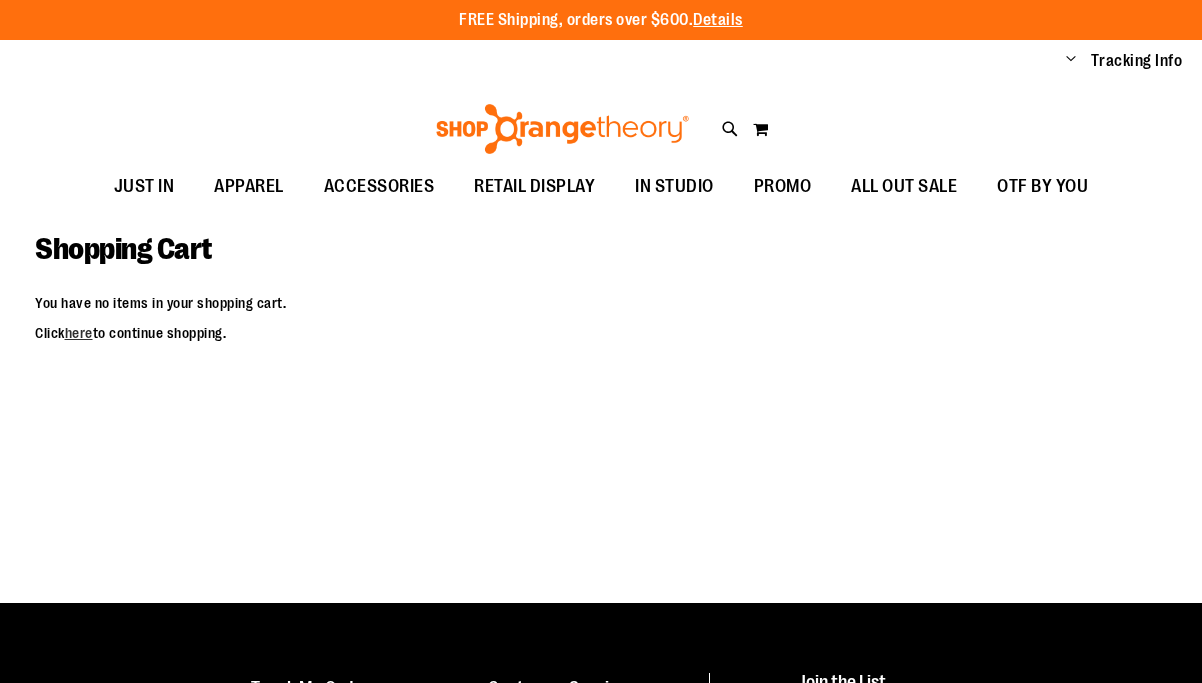 scroll, scrollTop: 0, scrollLeft: 0, axis: both 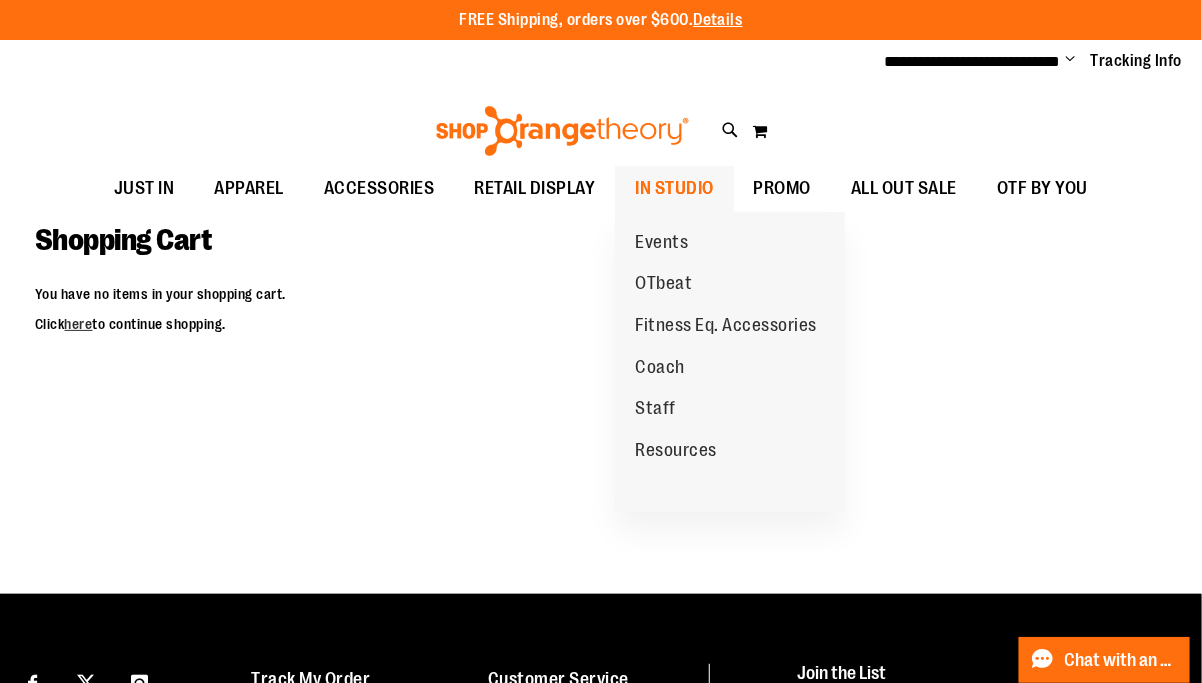 type on "**********" 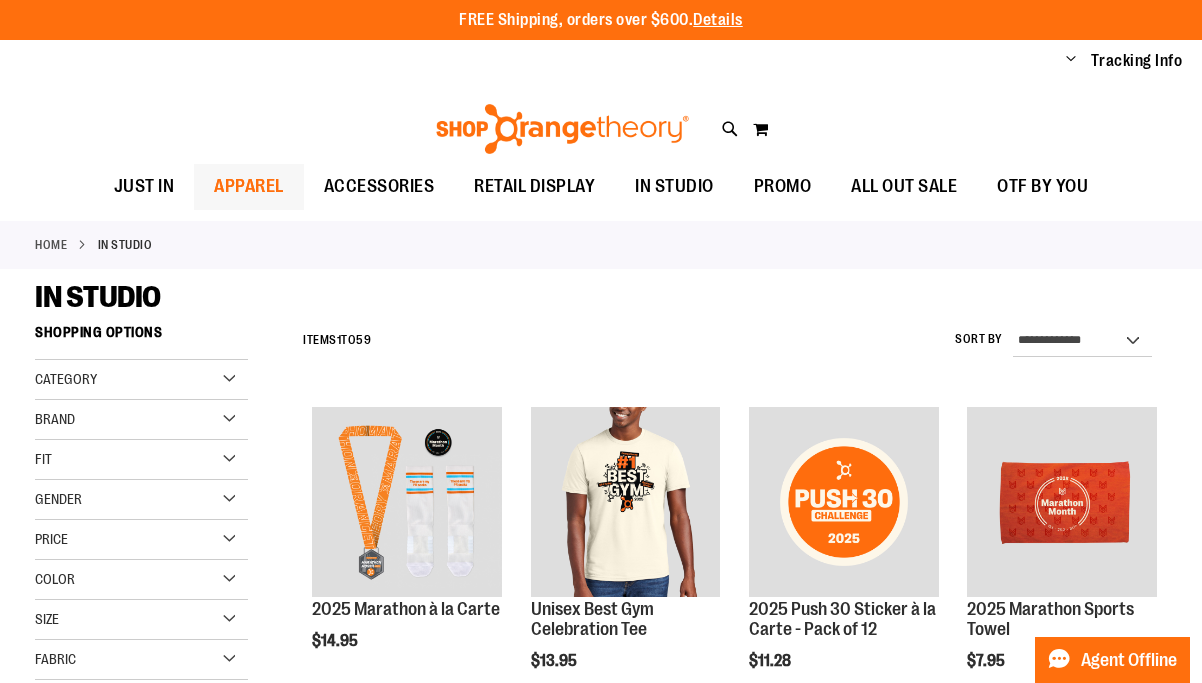 scroll, scrollTop: 0, scrollLeft: 0, axis: both 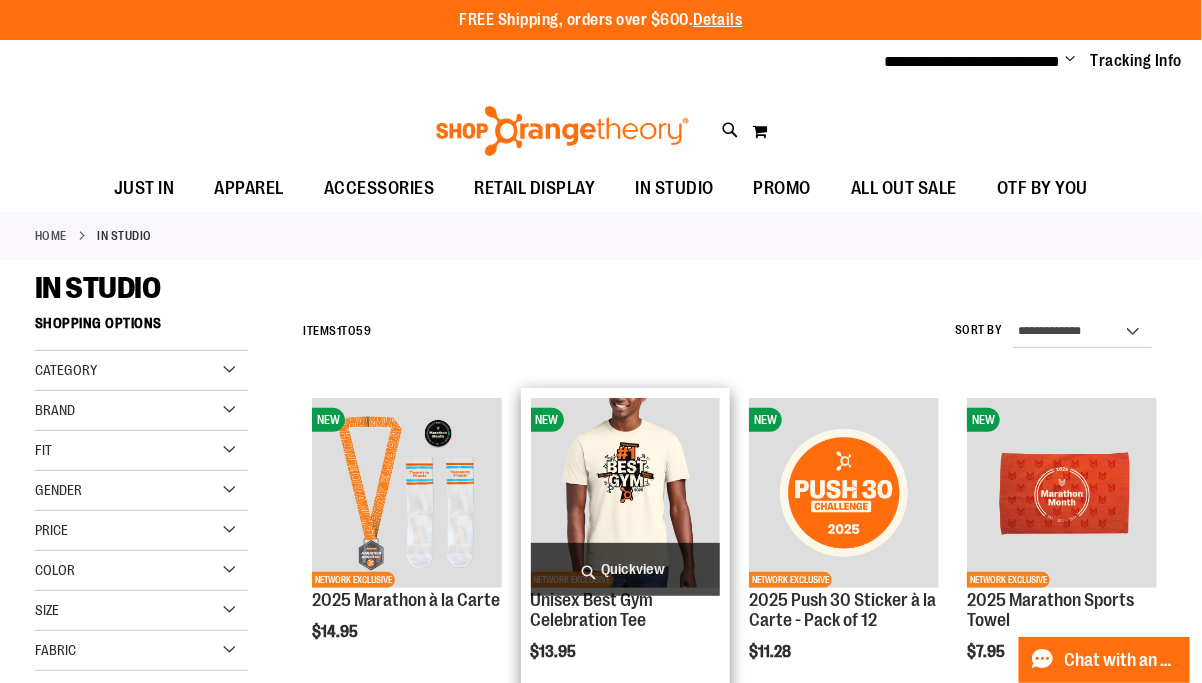 type on "**********" 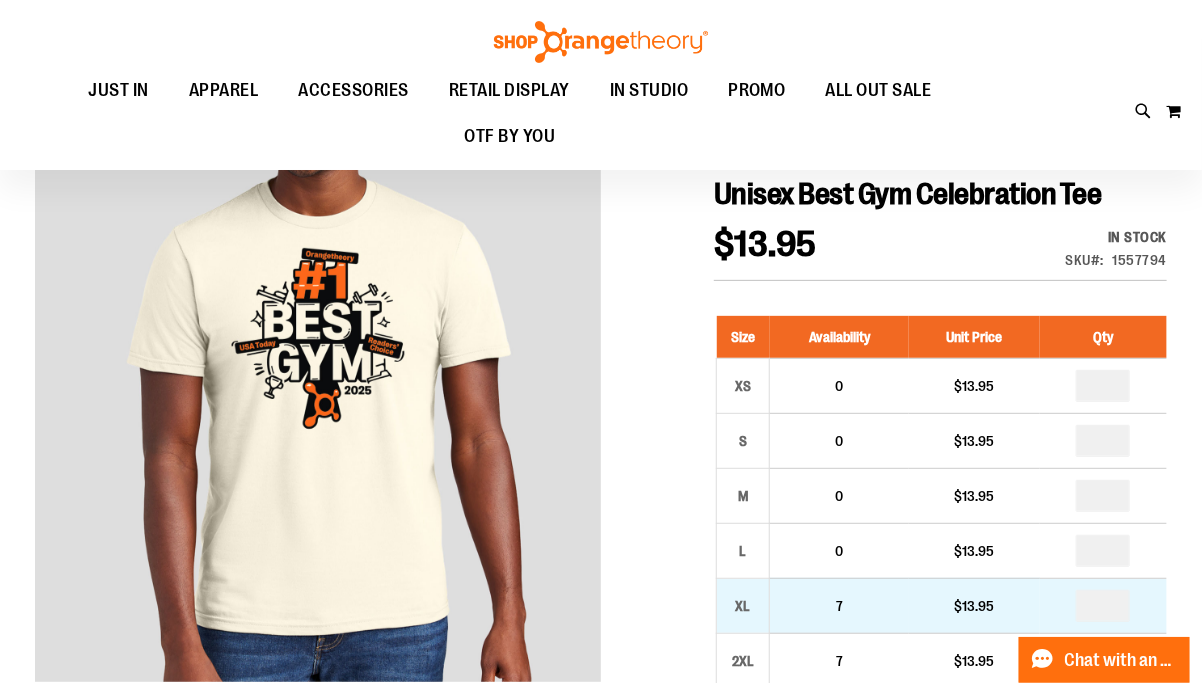 scroll, scrollTop: 240, scrollLeft: 0, axis: vertical 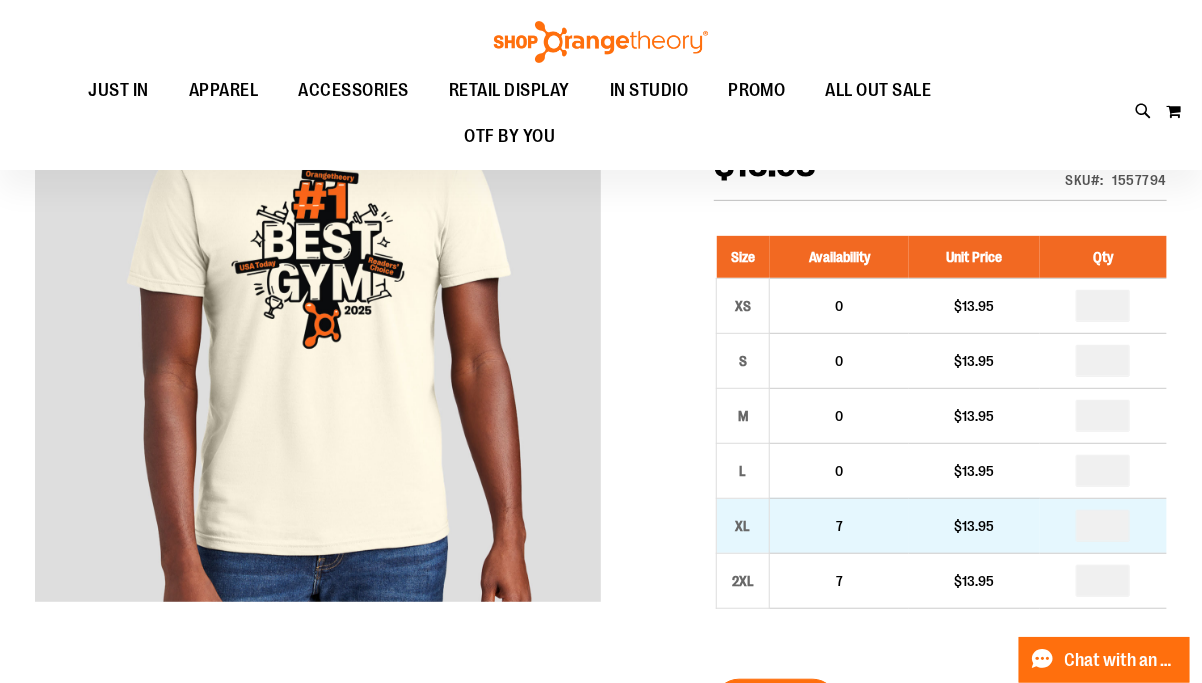 type on "**********" 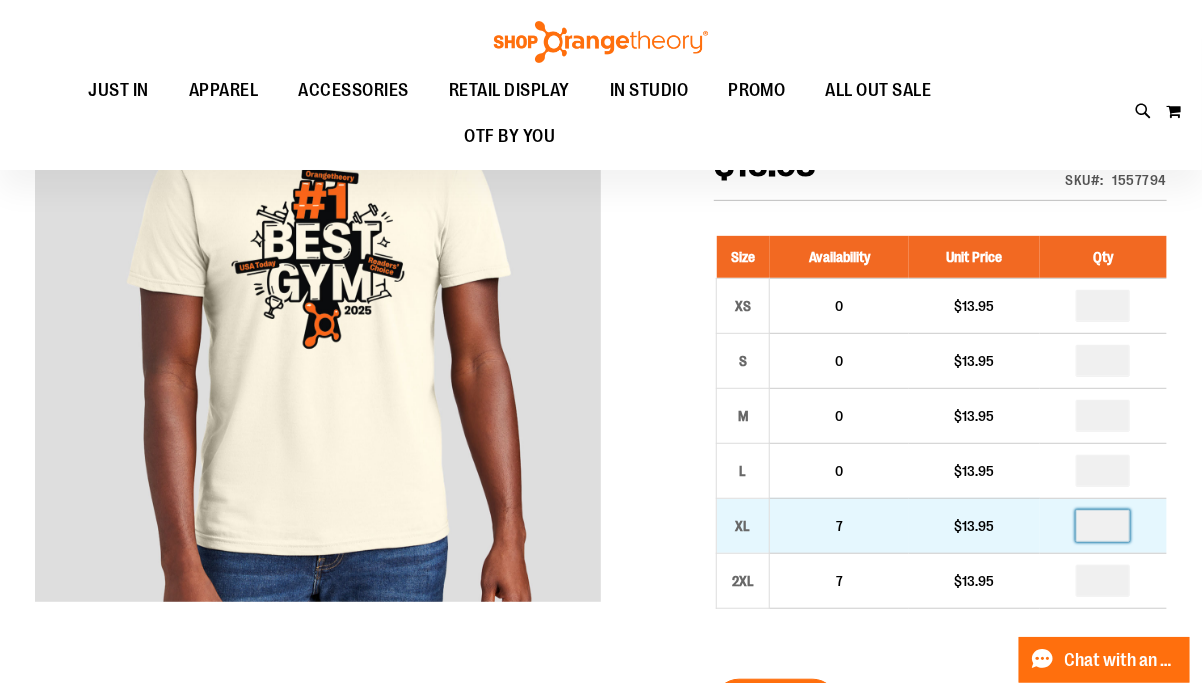 click at bounding box center (1103, 526) 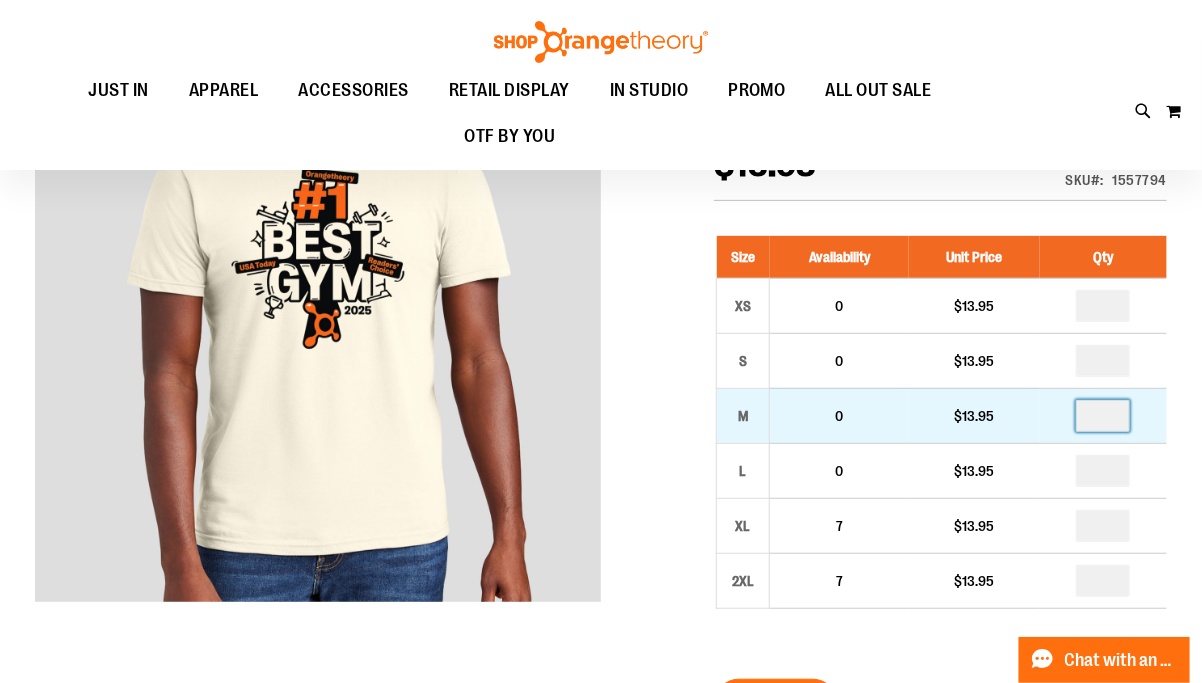 type 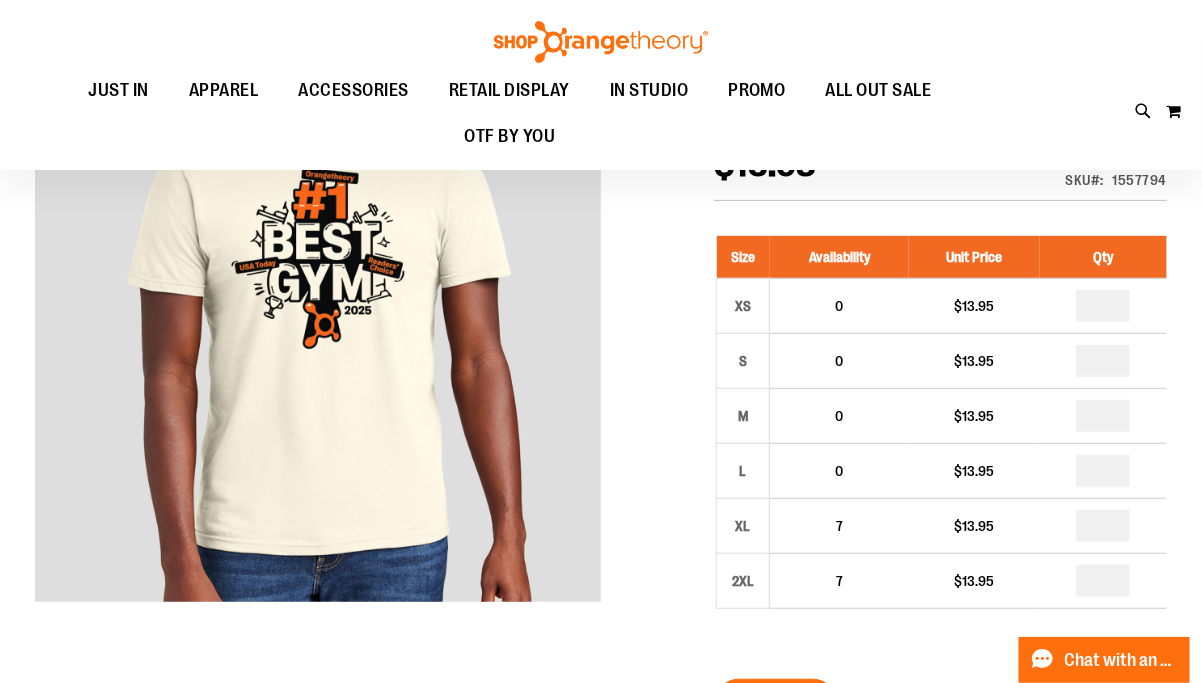 type on "*" 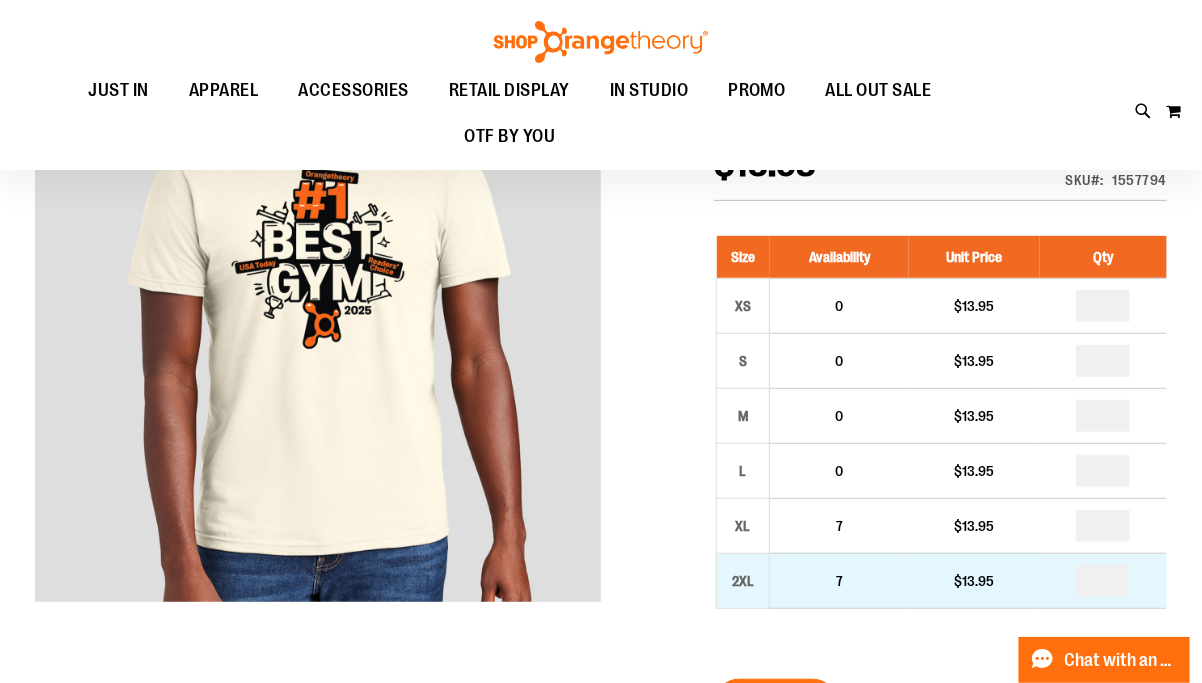type on "*" 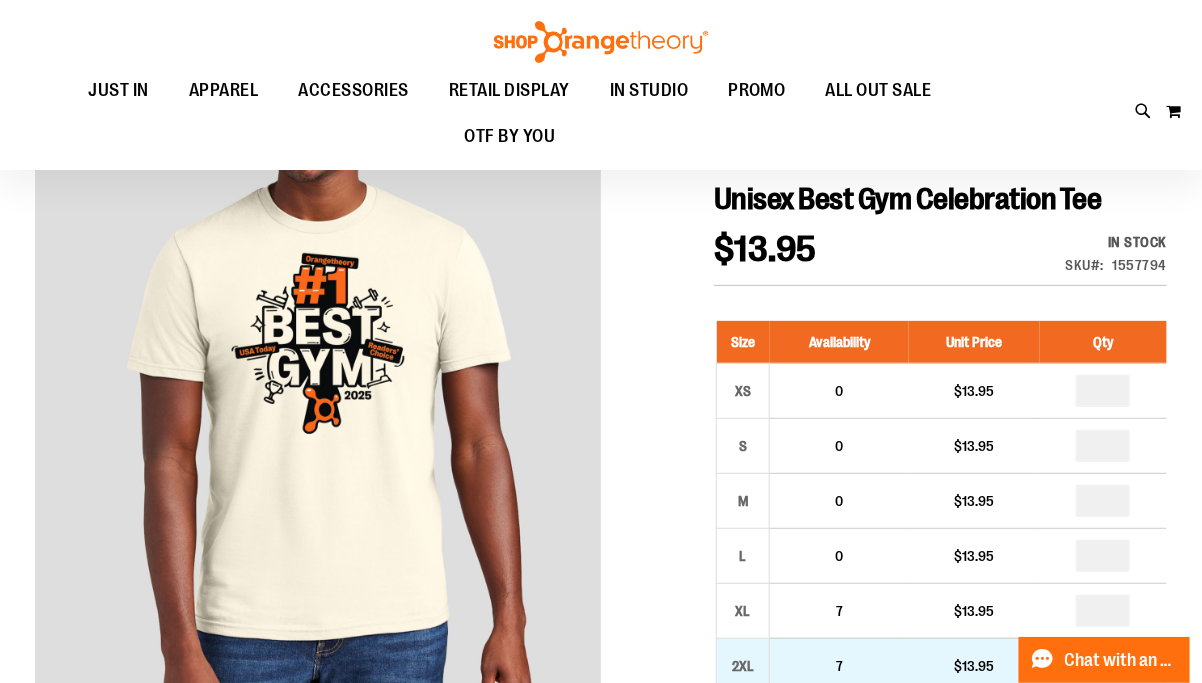 scroll, scrollTop: 80, scrollLeft: 0, axis: vertical 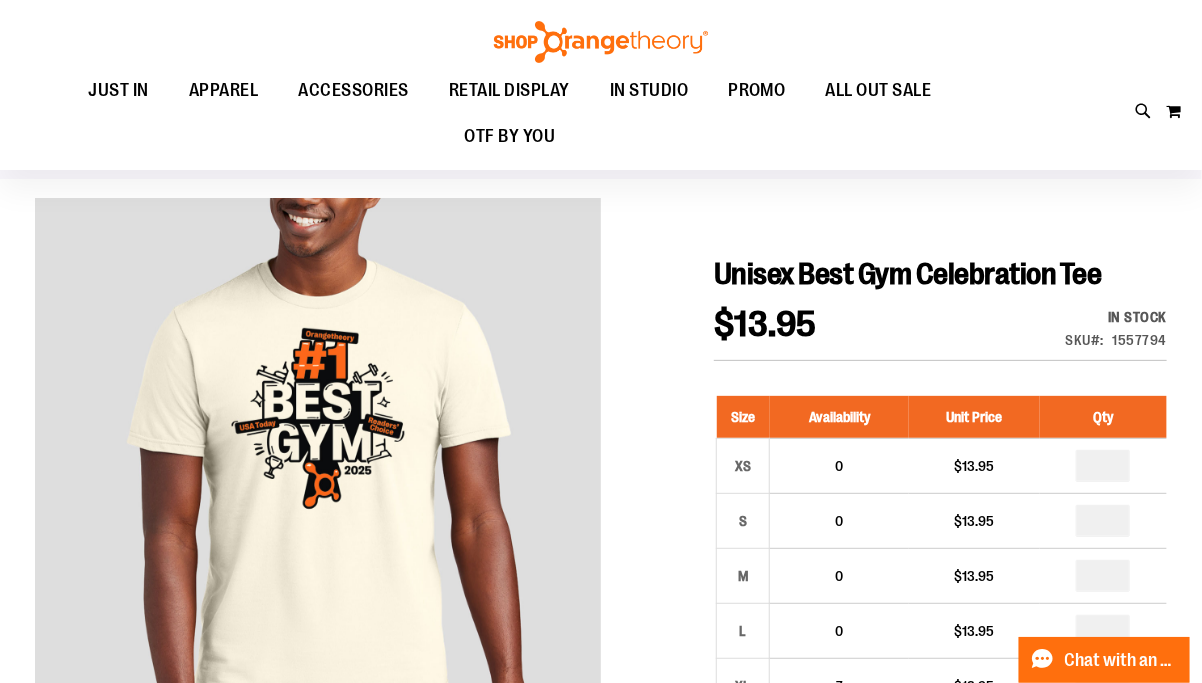 drag, startPoint x: 775, startPoint y: 600, endPoint x: 695, endPoint y: 194, distance: 413.80673 